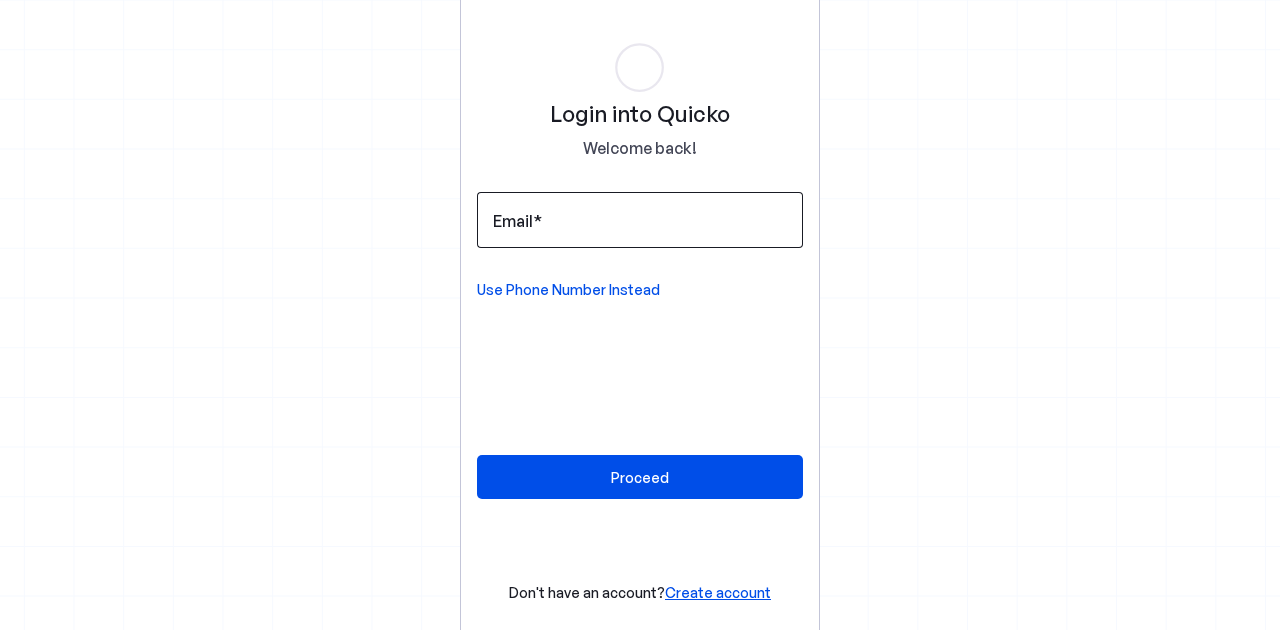 scroll, scrollTop: 0, scrollLeft: 0, axis: both 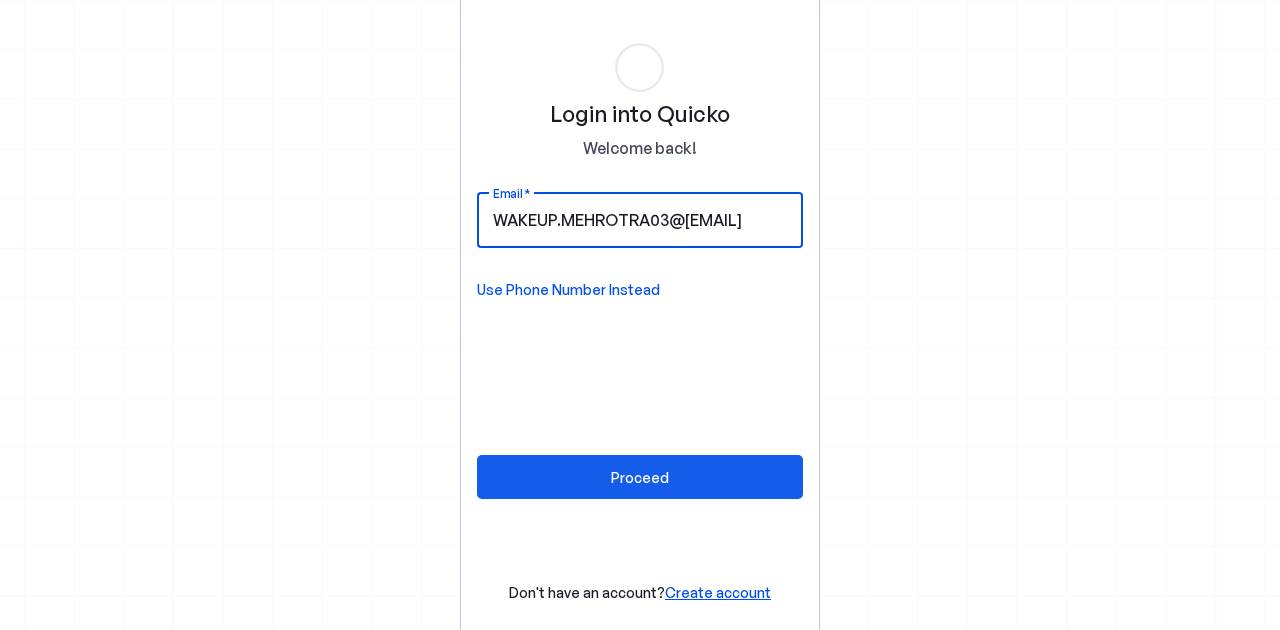 type on "WAKEUP.MEHROTRA03@[EMAIL]" 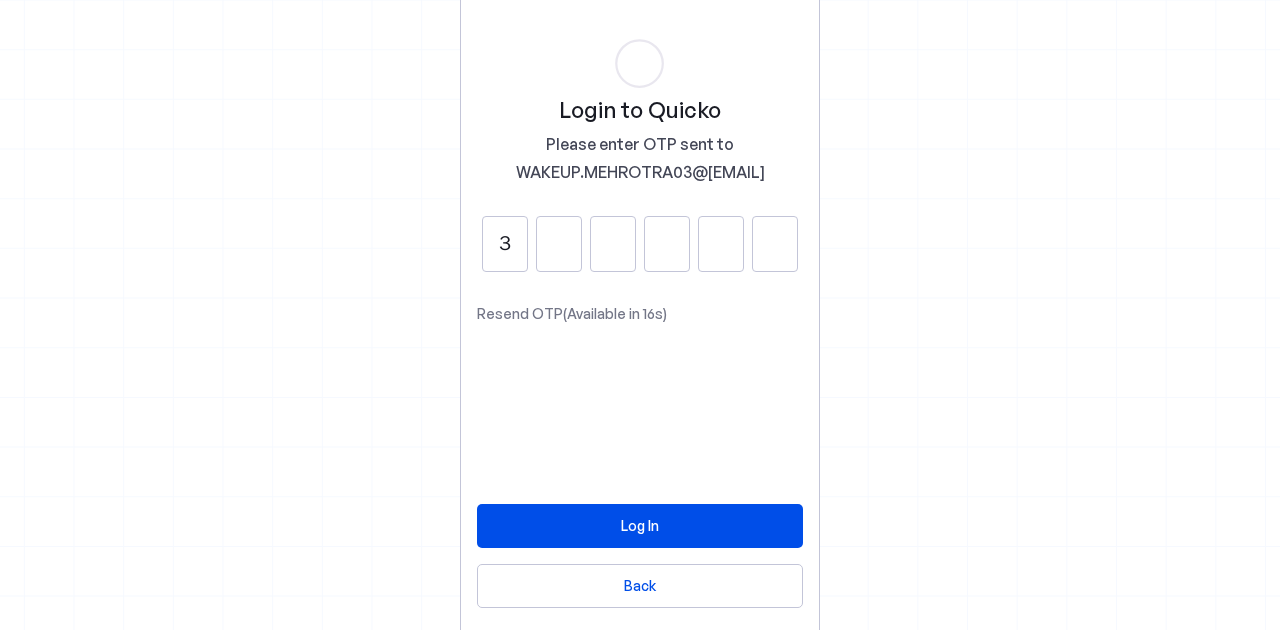 type on "3" 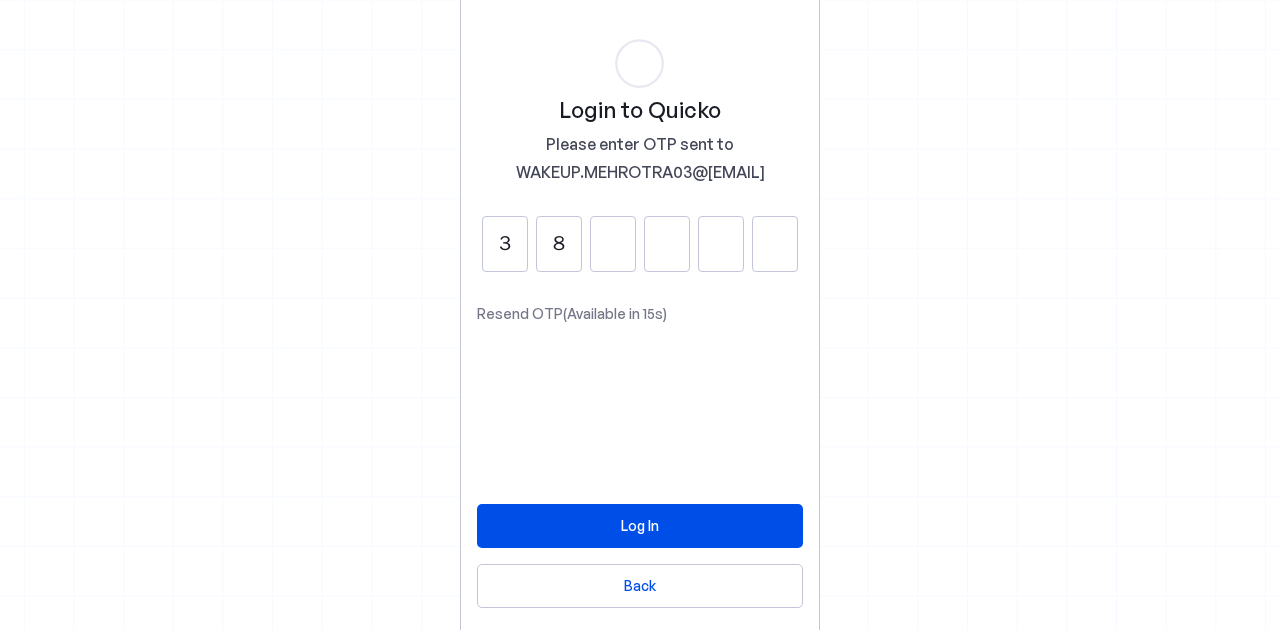 type on "8" 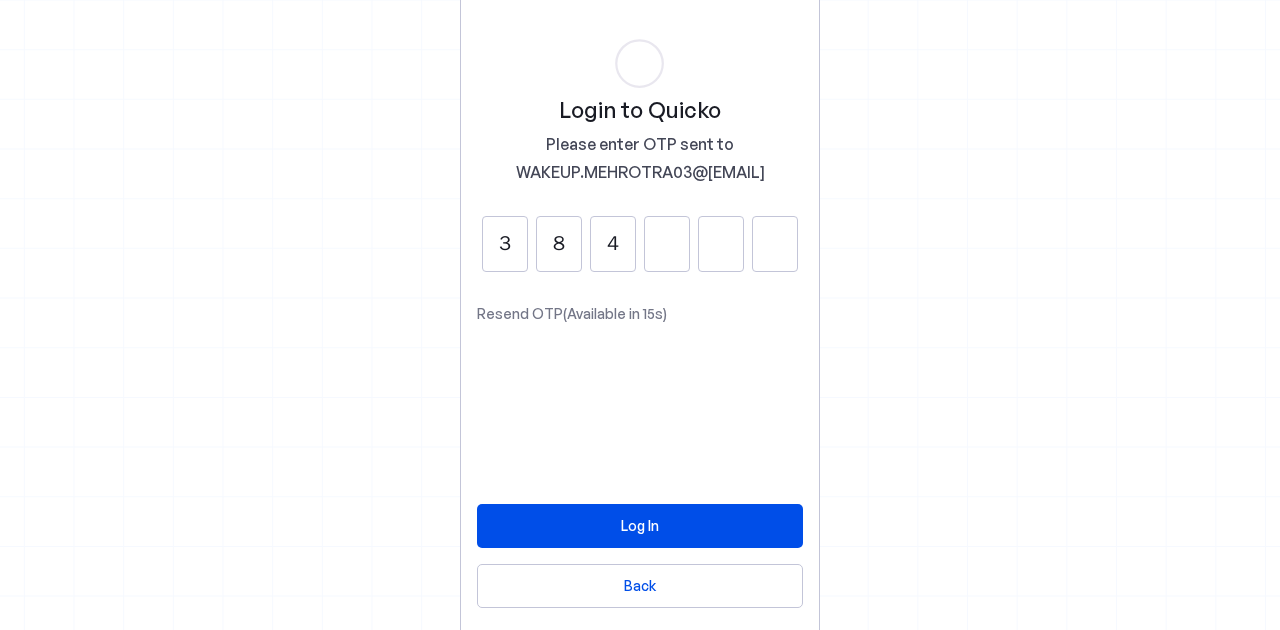 type on "4" 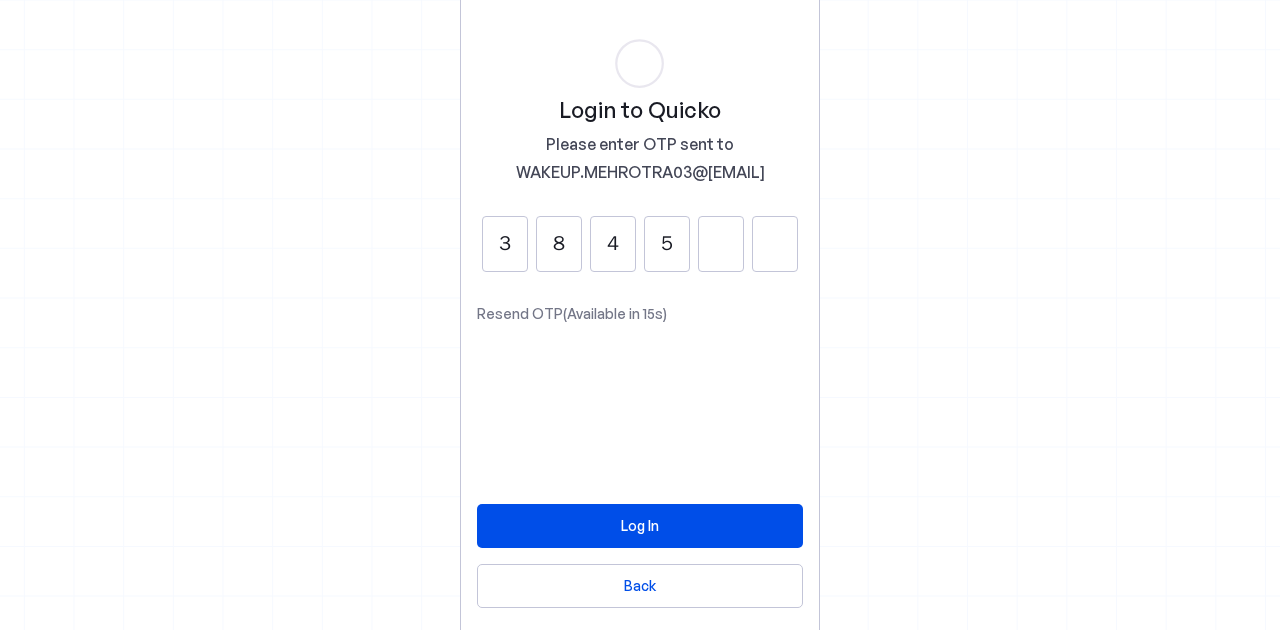 type on "5" 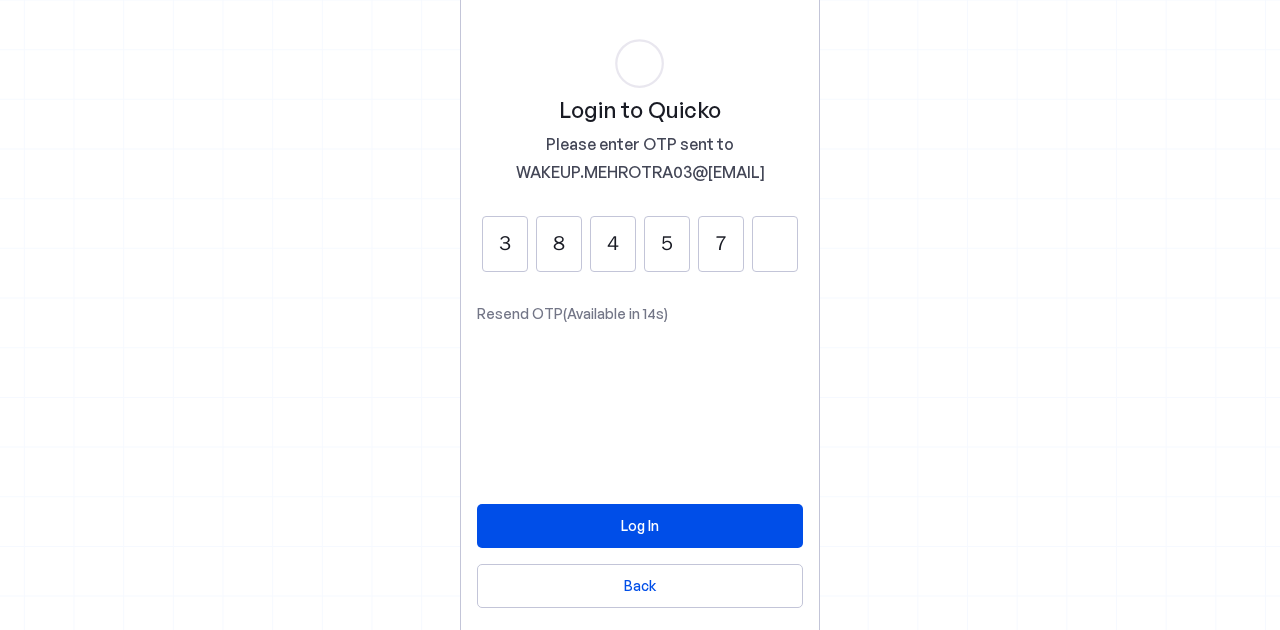 type on "7" 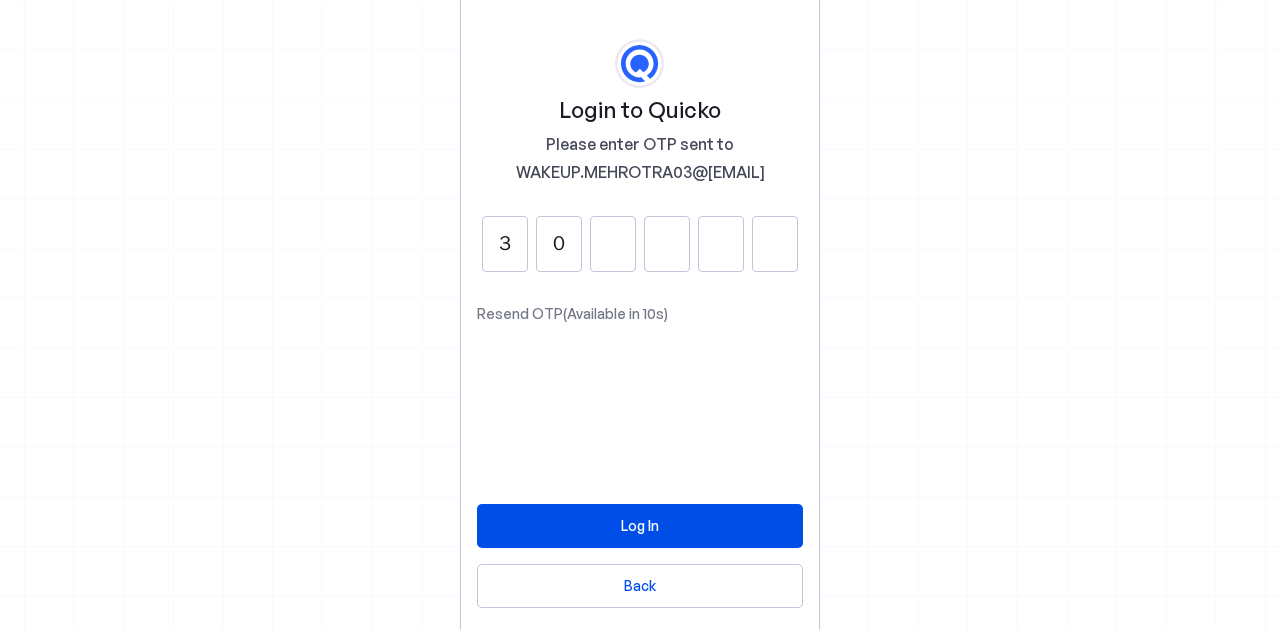 type on "0" 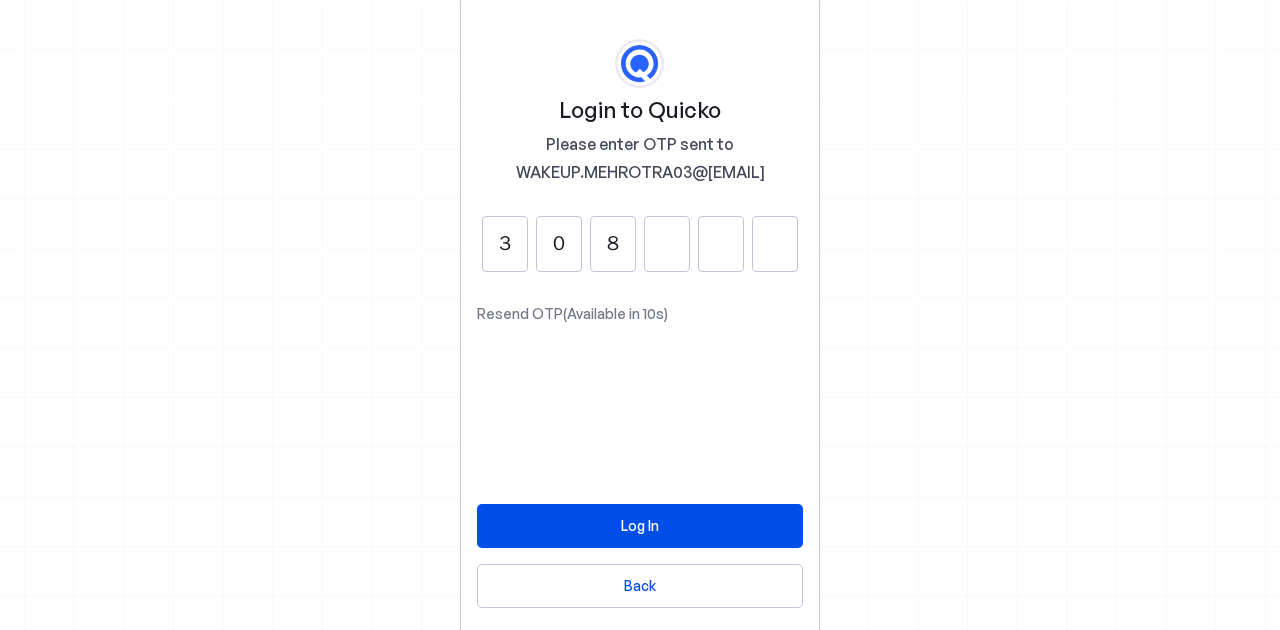 type on "8" 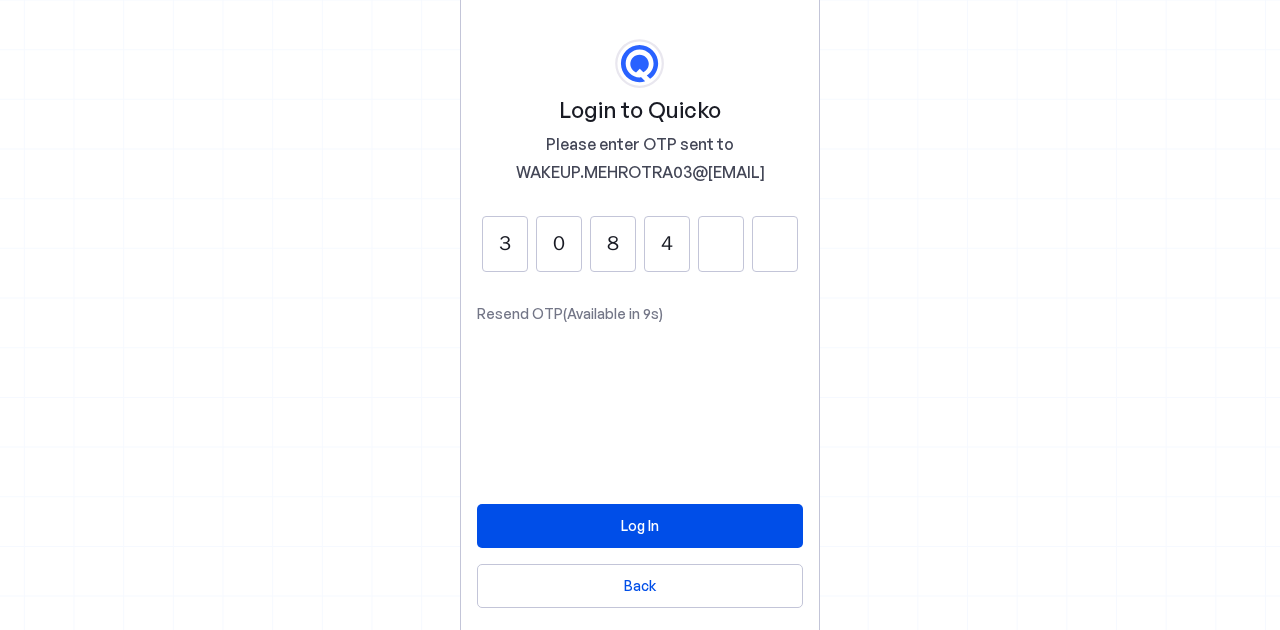 type on "4" 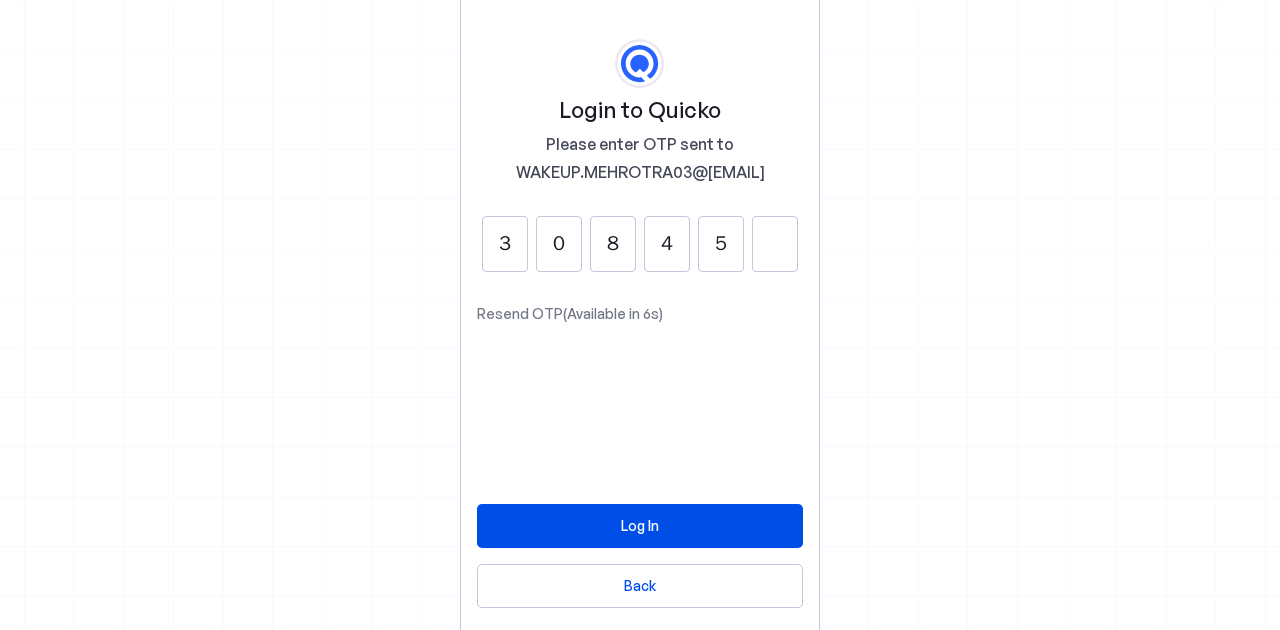 type on "5" 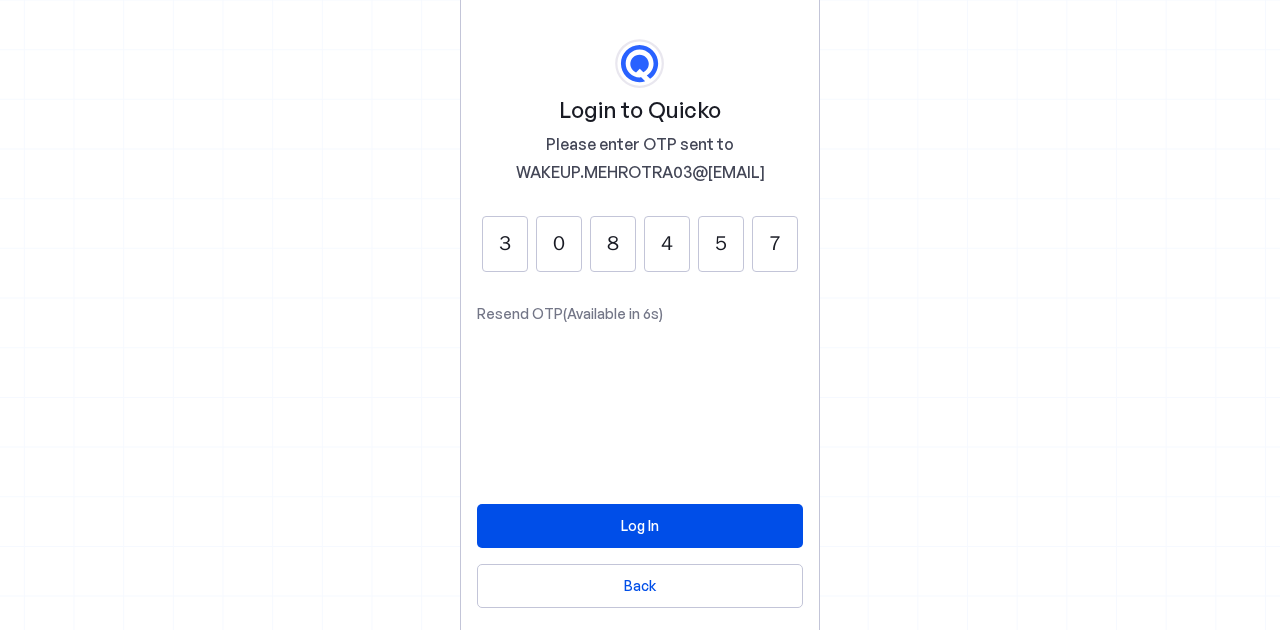 type on "7" 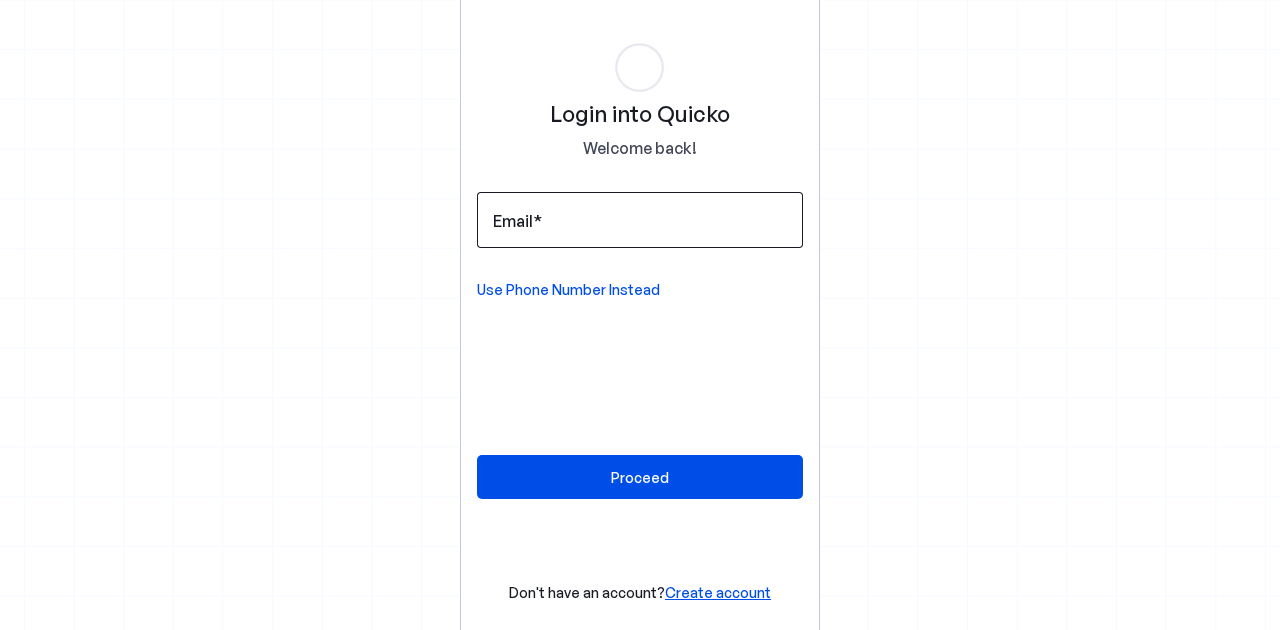 click on "Email" at bounding box center (513, 221) 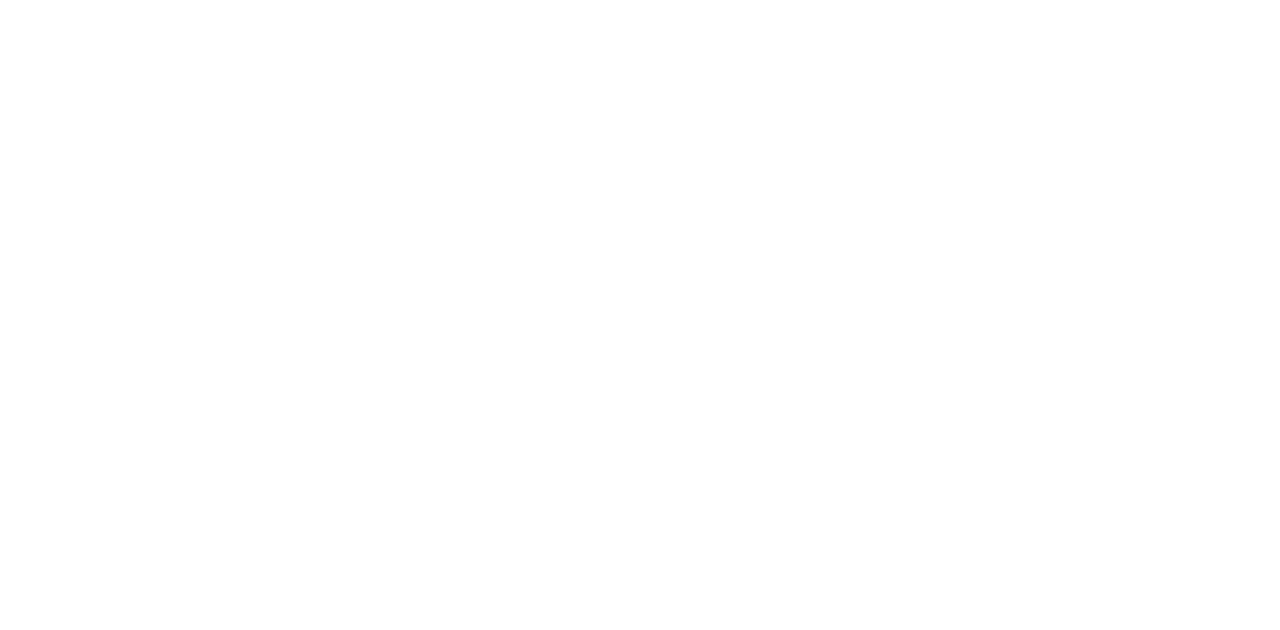 scroll, scrollTop: 0, scrollLeft: 0, axis: both 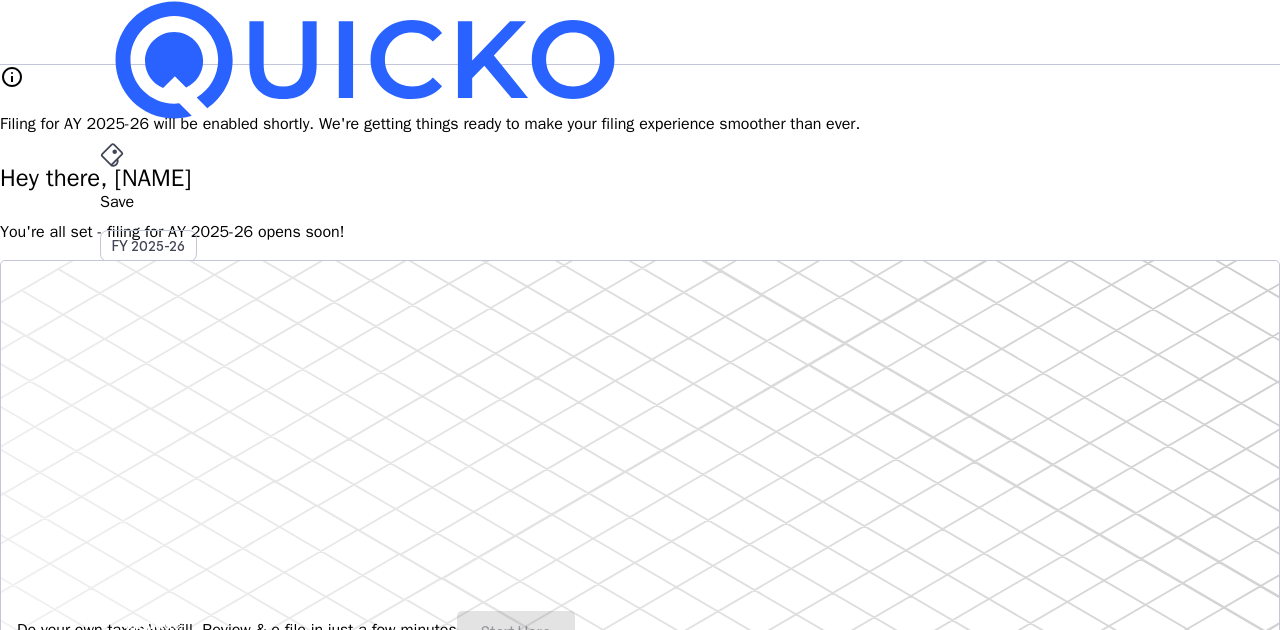 click on "More" at bounding box center (640, 496) 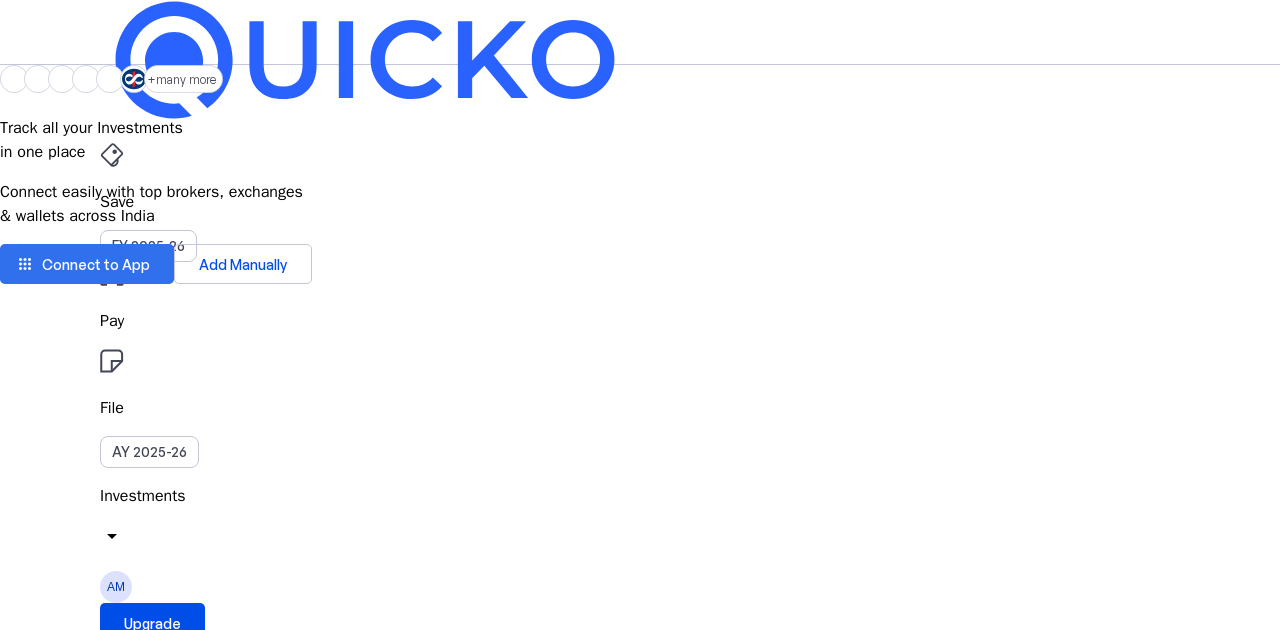 click at bounding box center (87, 264) 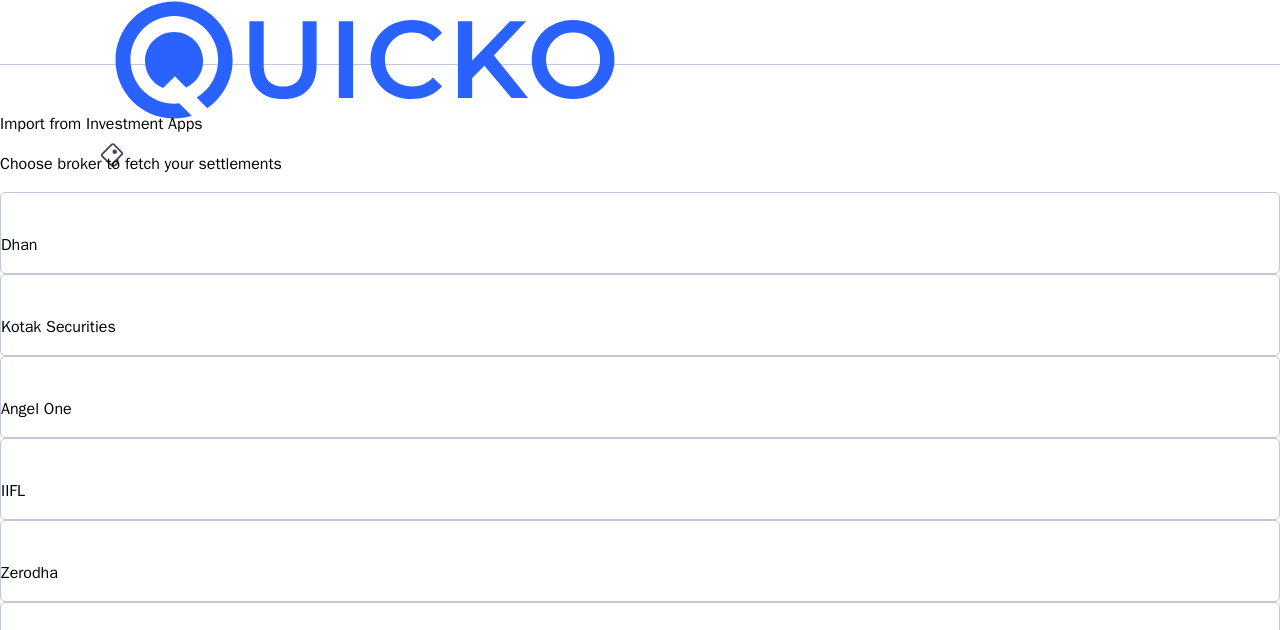 click on "Zerodha" at bounding box center (640, 561) 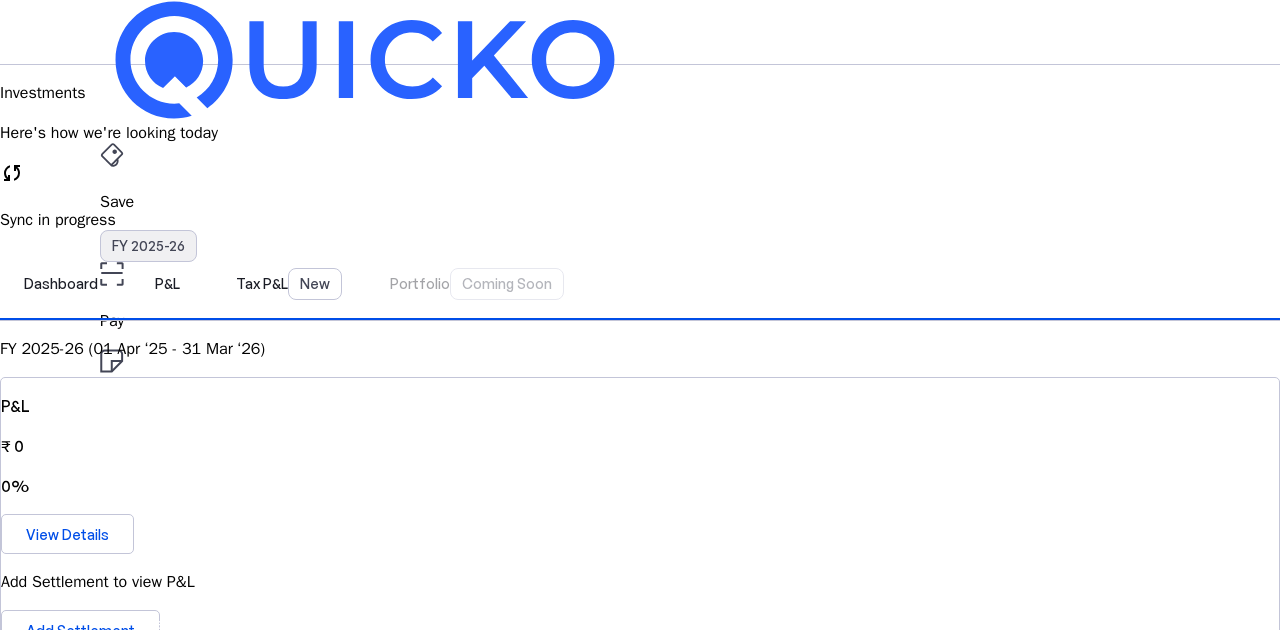 click on "FY 2025-26" at bounding box center (148, 246) 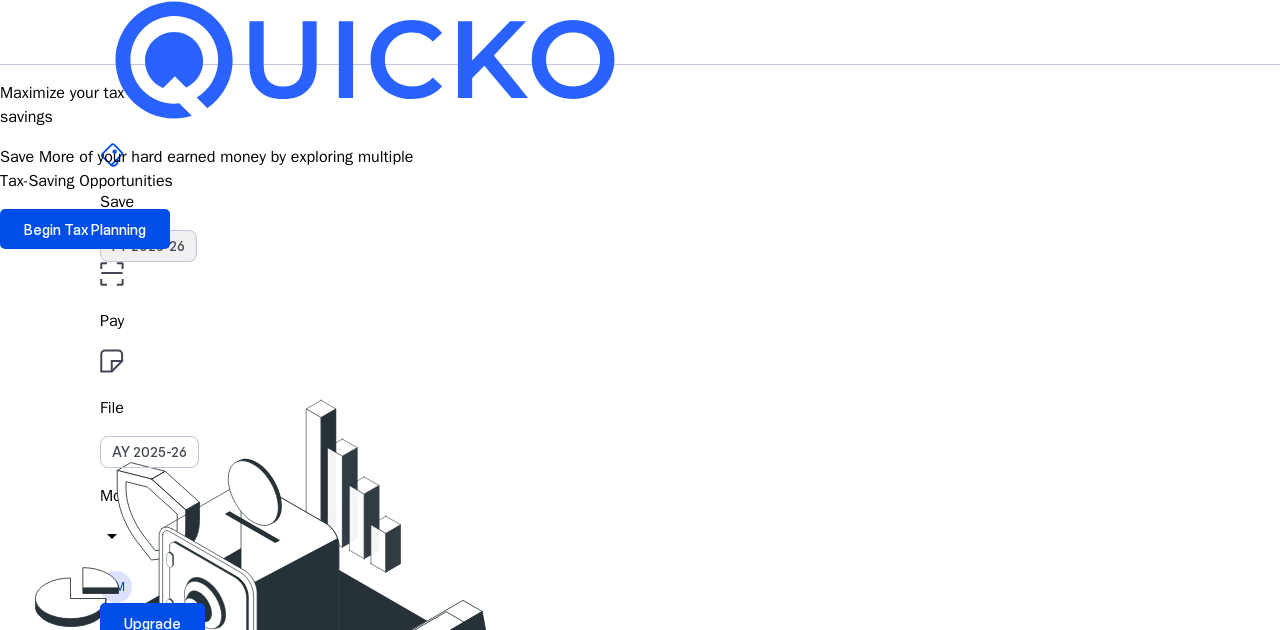 click on "FY 2025-26" at bounding box center [148, 246] 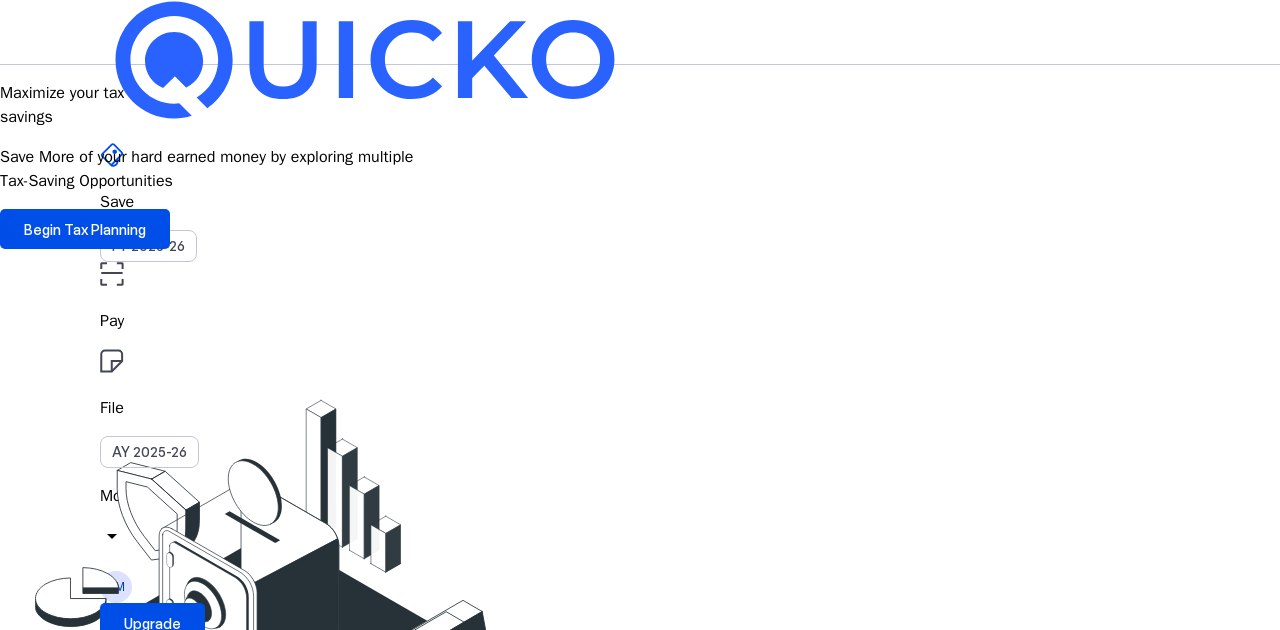 click at bounding box center [112, 155] 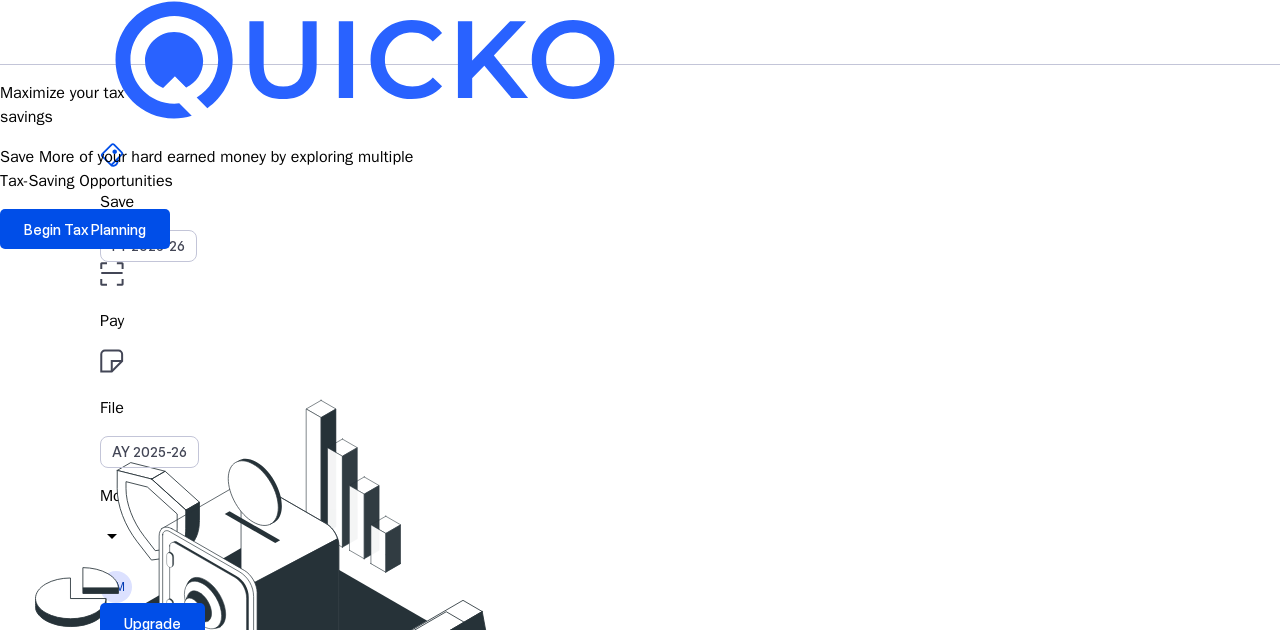 click on "More" at bounding box center (640, 496) 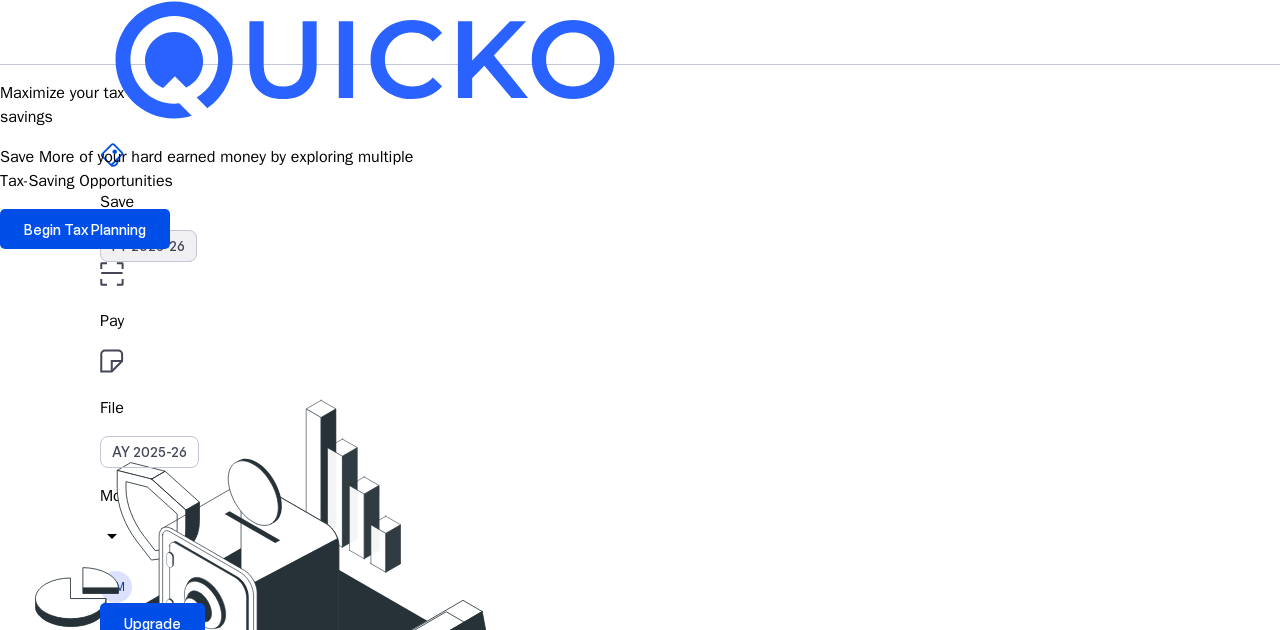 click on "FY 2025-26" at bounding box center [148, 246] 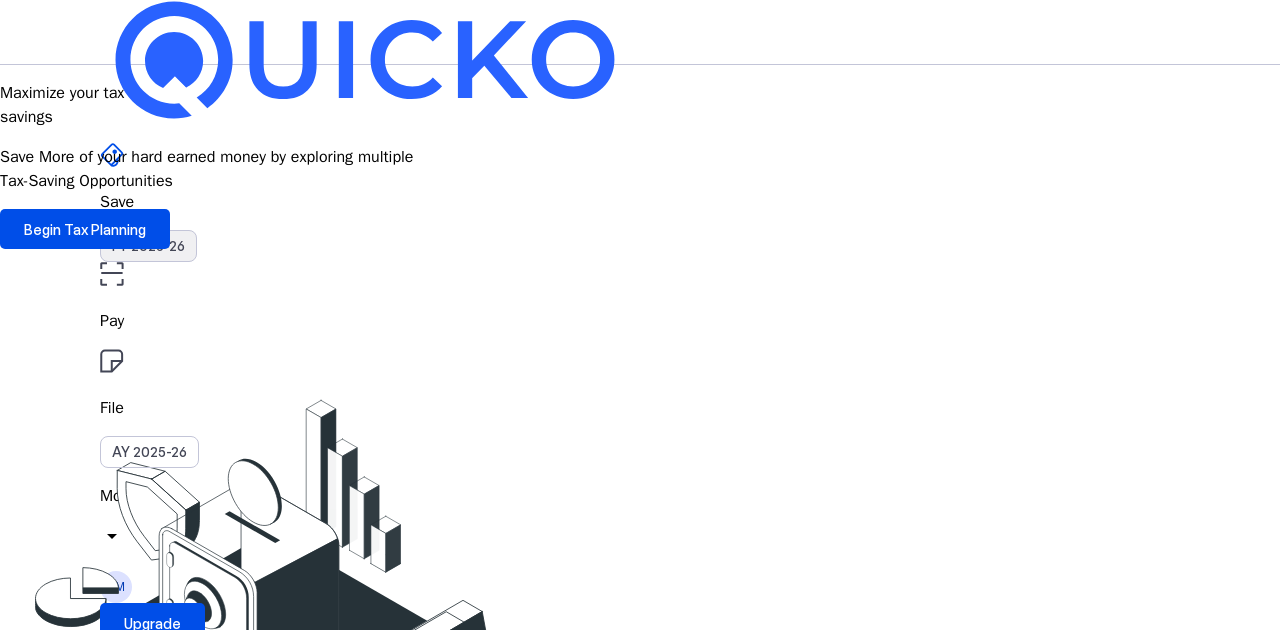 click on "FY 2025-26" at bounding box center [148, 246] 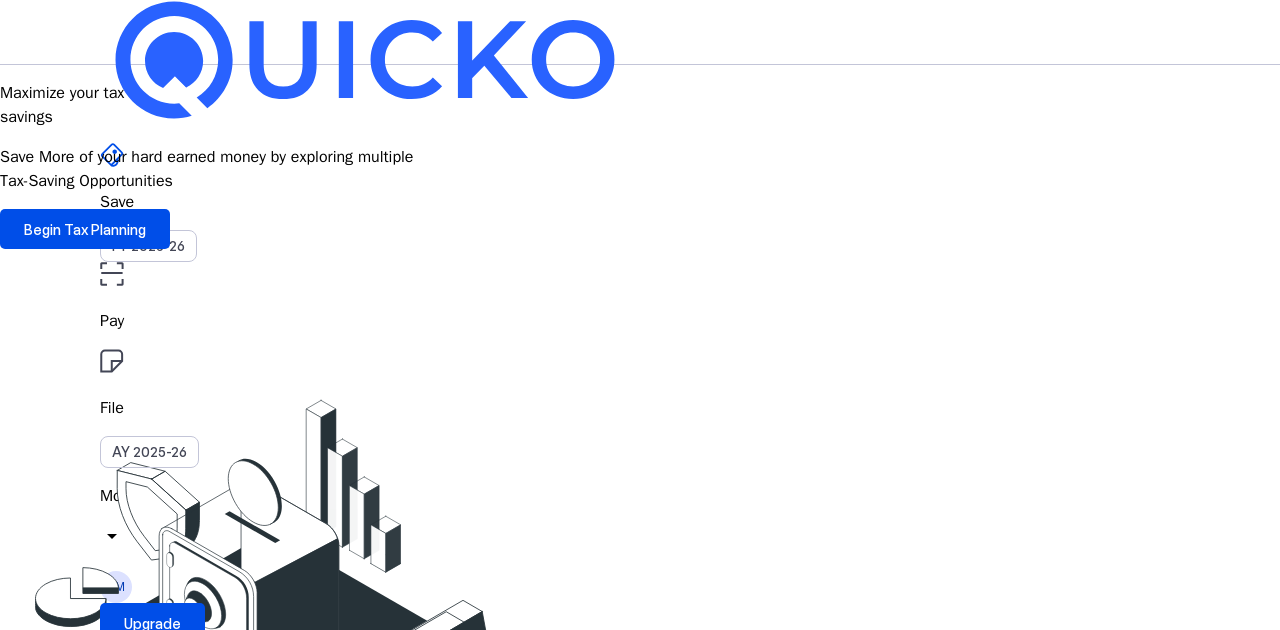 click on "Pay" at bounding box center (640, 202) 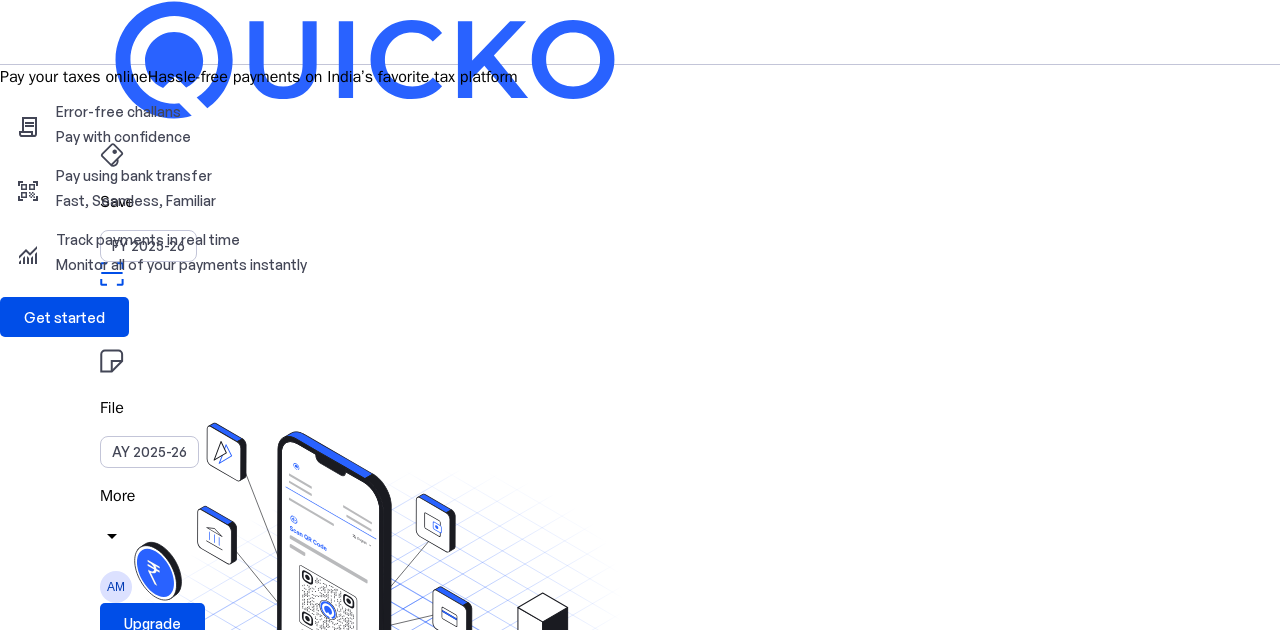 click on "AM" at bounding box center [116, 587] 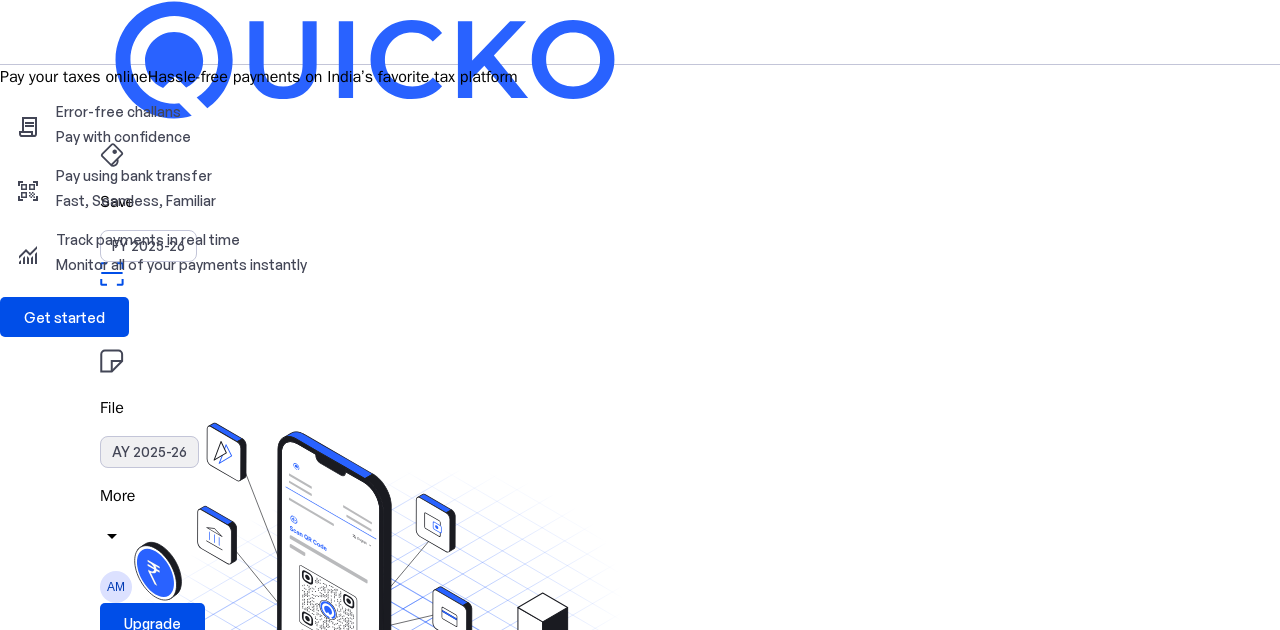 click on "AY 2025-26" at bounding box center (149, 452) 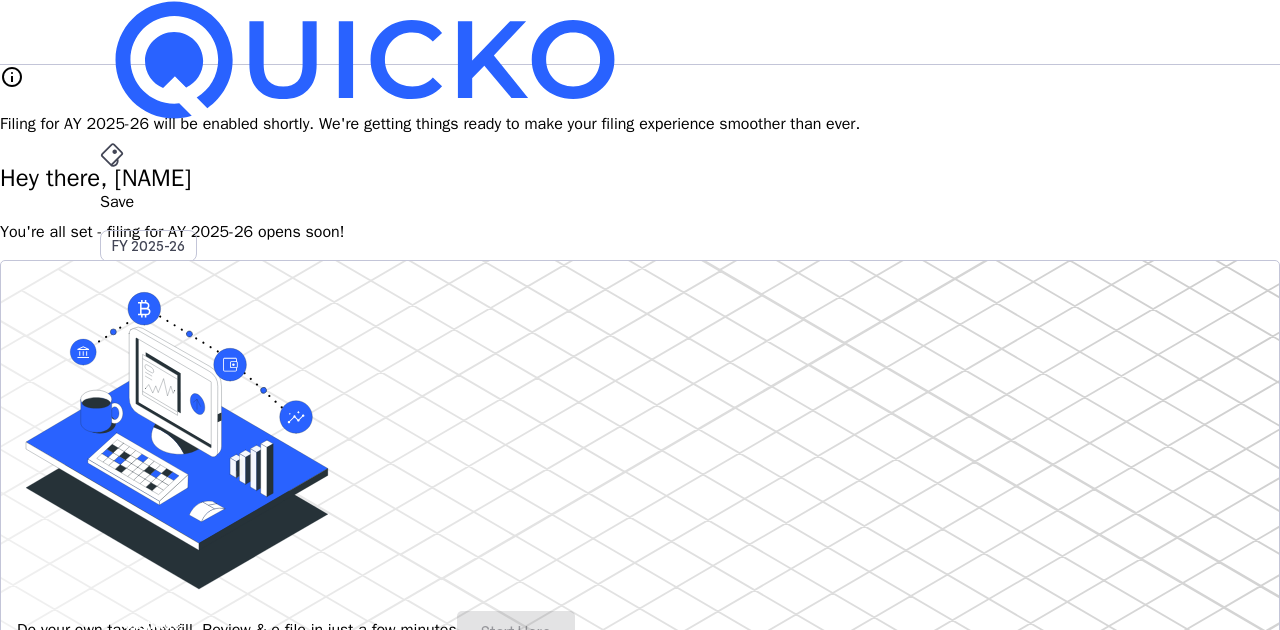 scroll, scrollTop: 66, scrollLeft: 0, axis: vertical 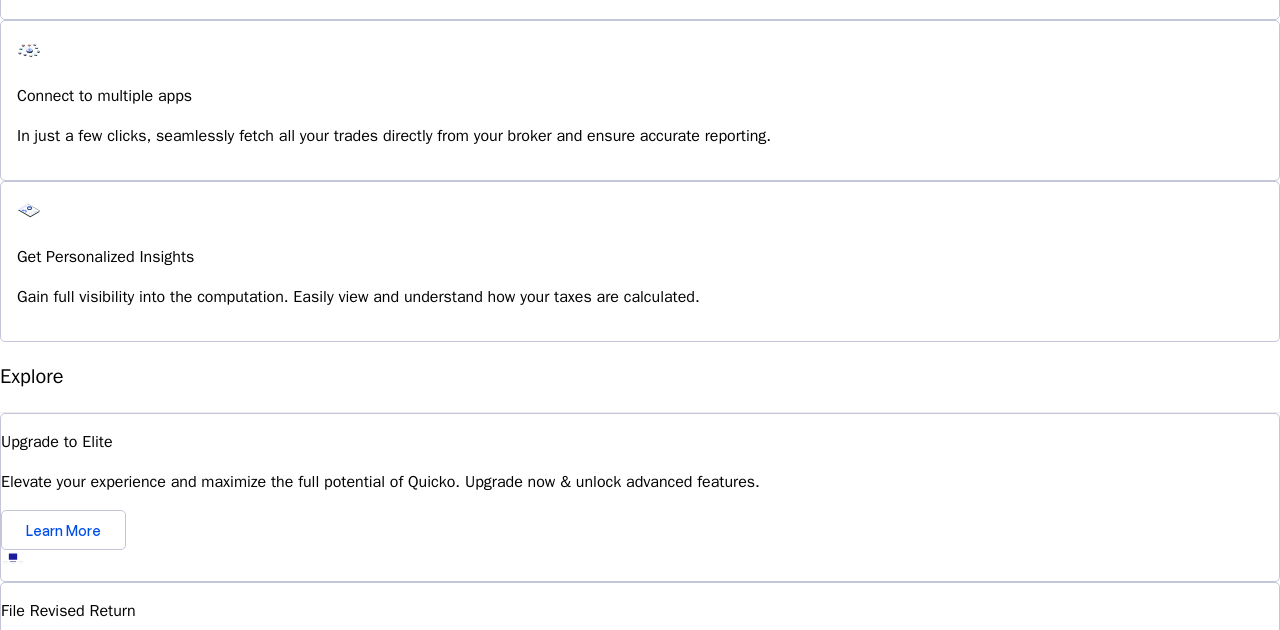 click on "Save FY 2025-26 Pay File AY 2025-26 More arrow_drop_down AM Upgrade info Filing for AY 2025-26 will be enabled shortly. We're getting things ready to make your filing experience smoother than ever. Hey there, [NAME] You're all set - filing for AY 2025-26 opens soon! Do your own taxes Autofill, Review & e-file in just a few minutes Start Here info Filing for AY 2025-26 will be available soon. 4.8/5 | 1400 reviews We do your taxes Expert will prepare, review & e-file your tax return, making sure nothing gets missed. Explore Benefits of filing on Quicko Fetch everything using Autofill Automatically retrieve your income, deductions, tax credits & losses directly from ITD. No need of any forms! Connect to multiple apps In just a few clicks, seamlessly fetch all your trades directly from your broker and ensure accurate reporting. Get Personalized Insights Gain full visibility into the computation. Easily view and understand how your taxes are calculated. Explore Upgrade to Elite FAQs" at bounding box center [640, 38] 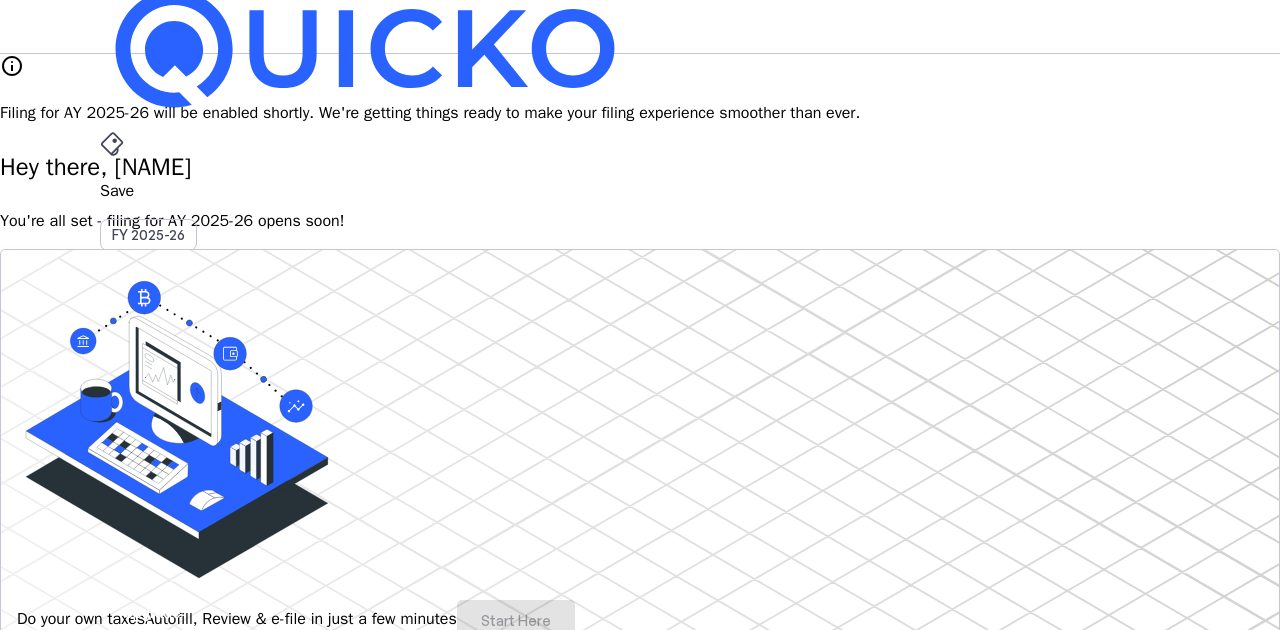 scroll, scrollTop: 0, scrollLeft: 0, axis: both 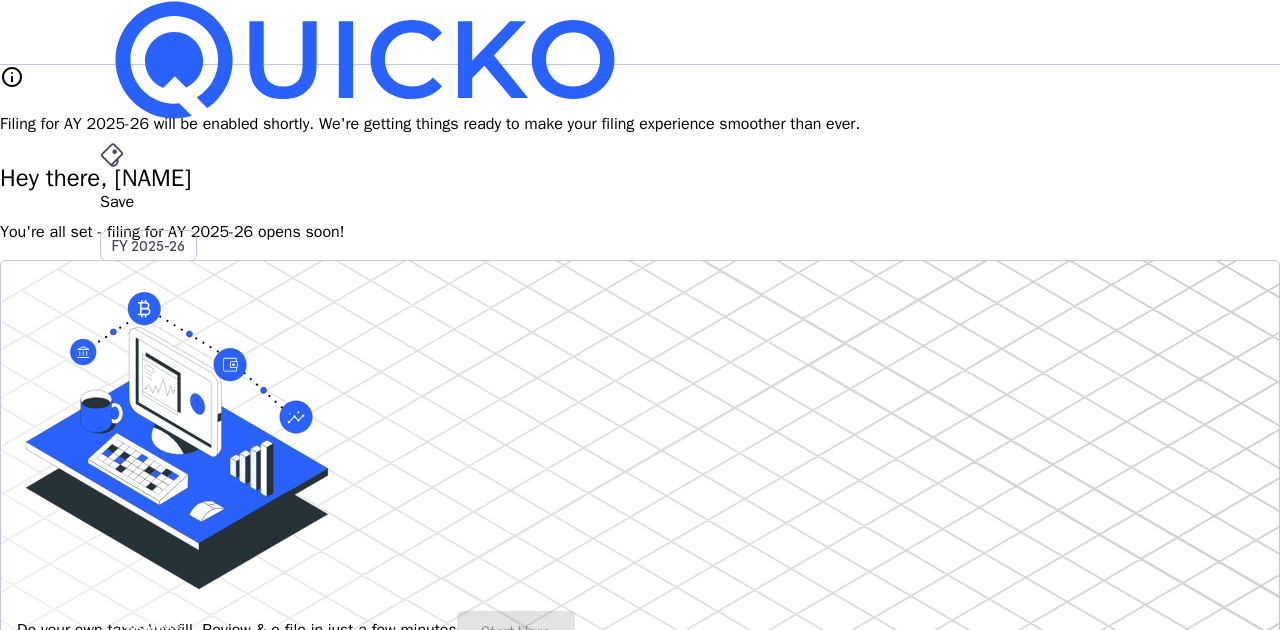 click on "AM" at bounding box center [116, 587] 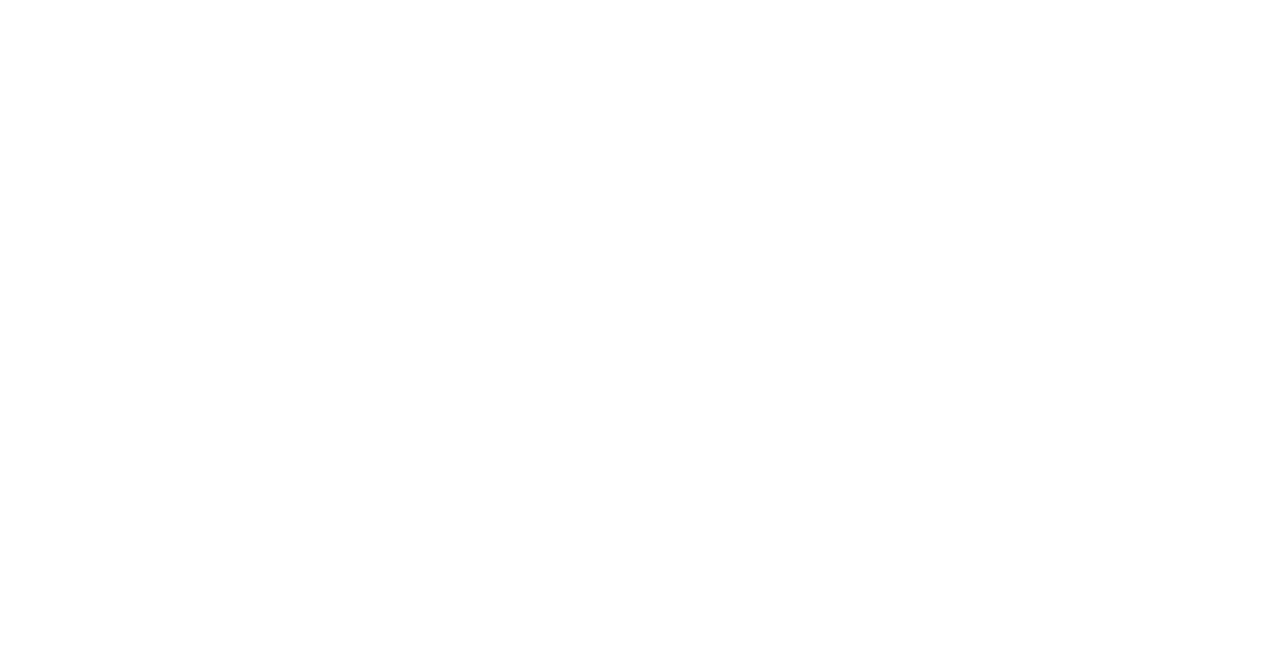 scroll, scrollTop: 0, scrollLeft: 0, axis: both 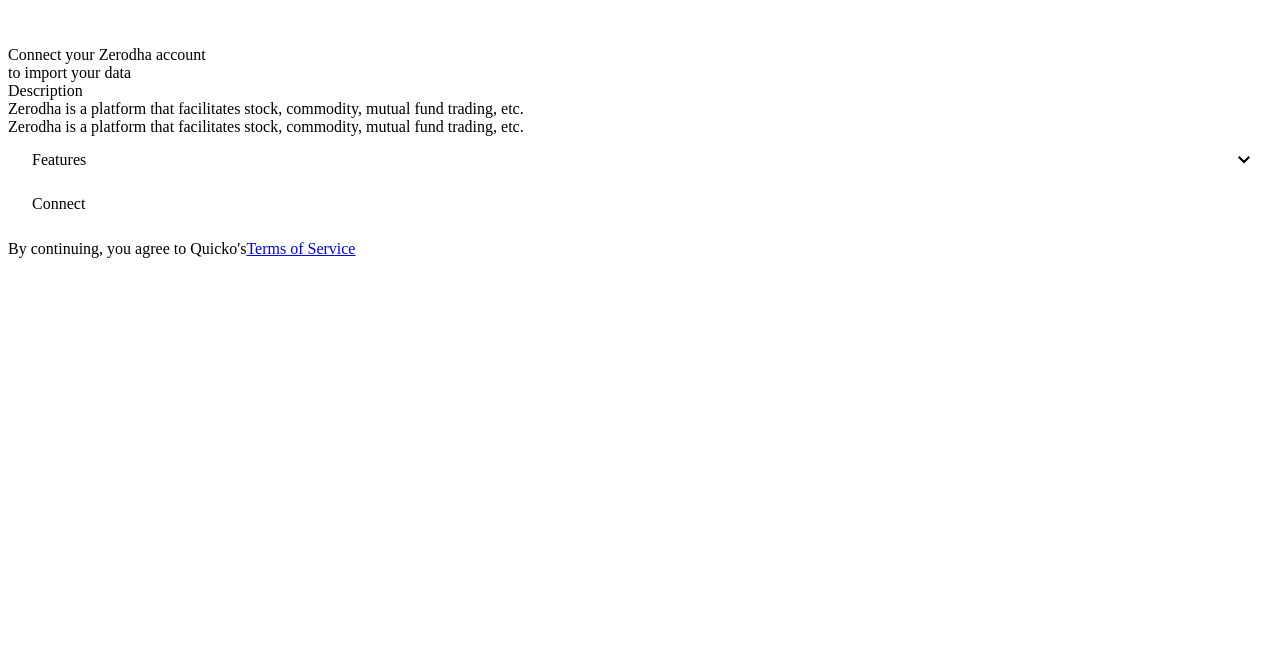 click on "Connect" at bounding box center (58, 204) 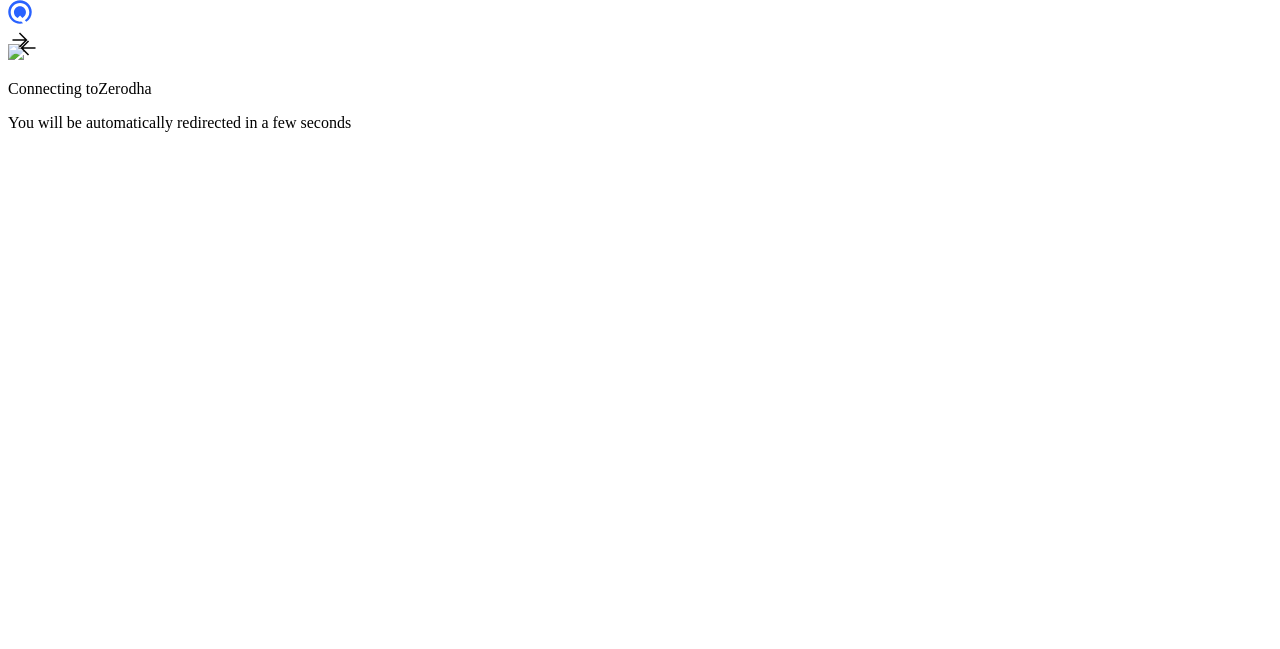 scroll, scrollTop: 0, scrollLeft: 0, axis: both 